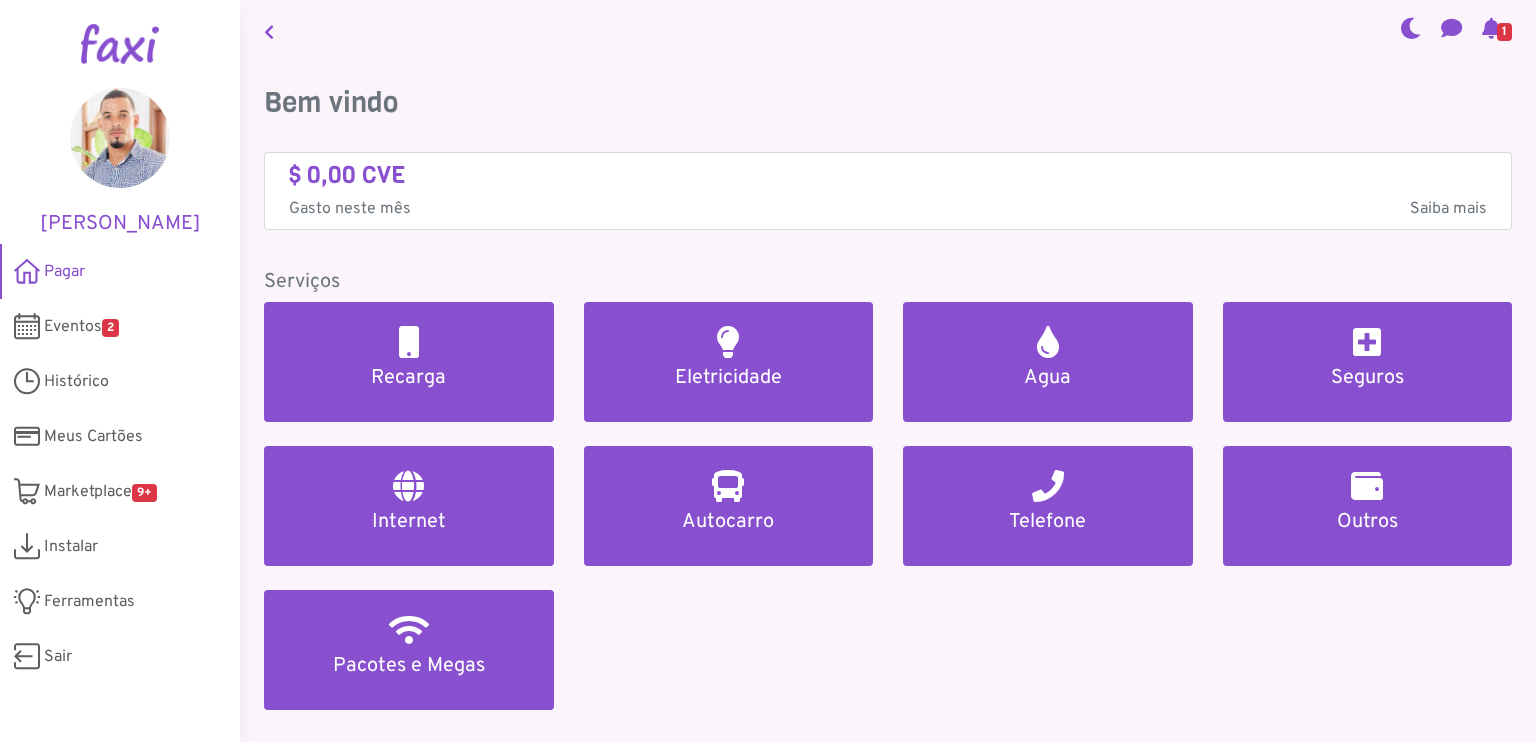 scroll, scrollTop: 0, scrollLeft: 0, axis: both 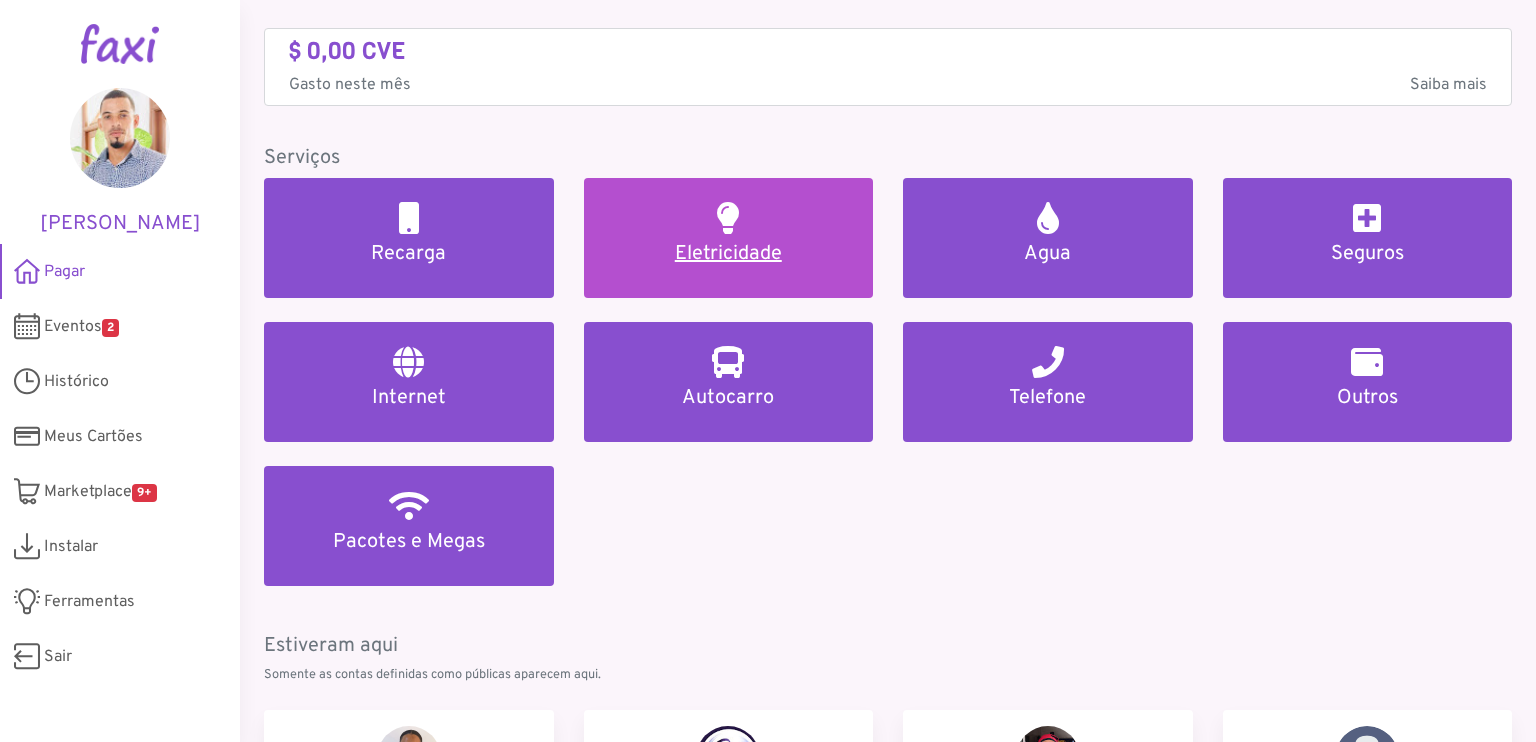 click at bounding box center [728, 218] 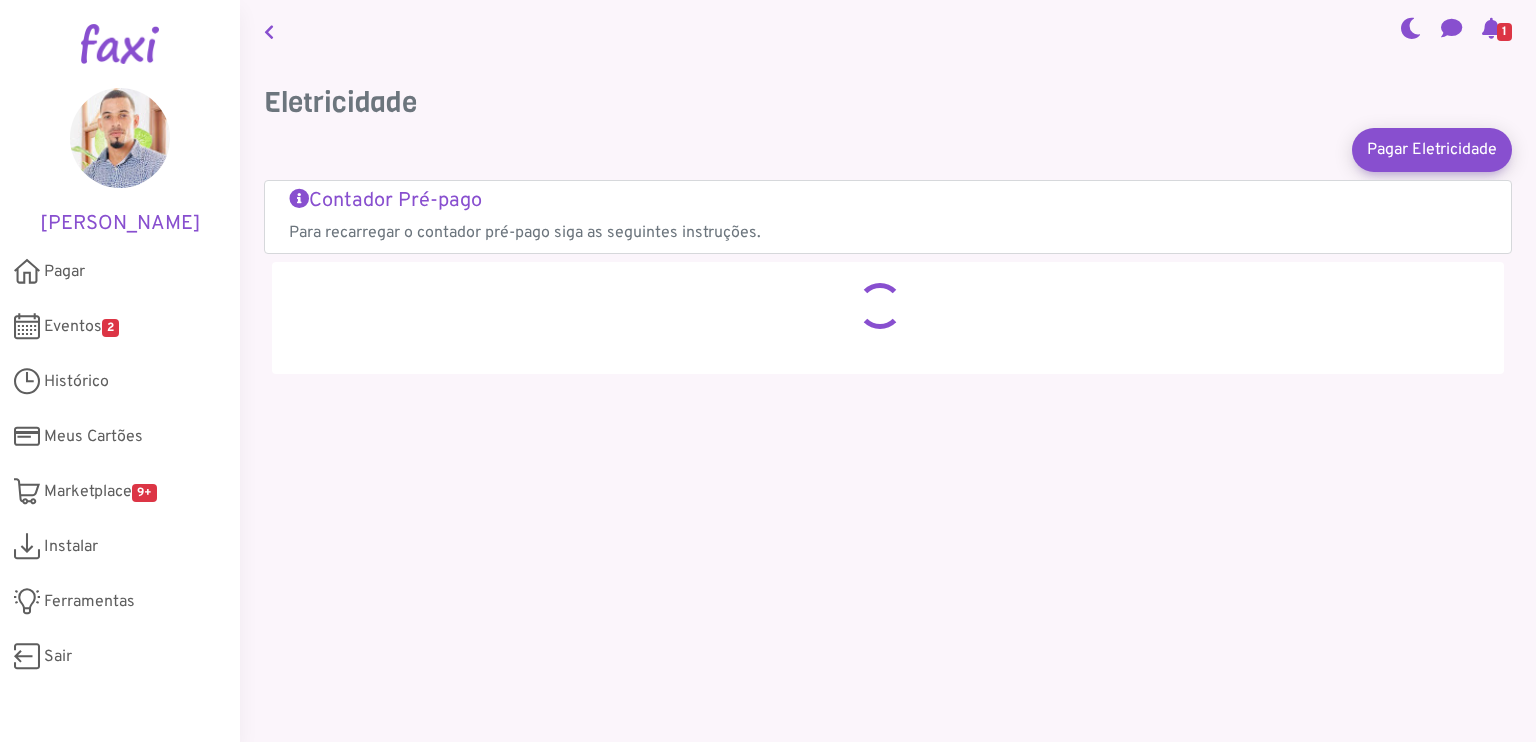 scroll, scrollTop: 0, scrollLeft: 0, axis: both 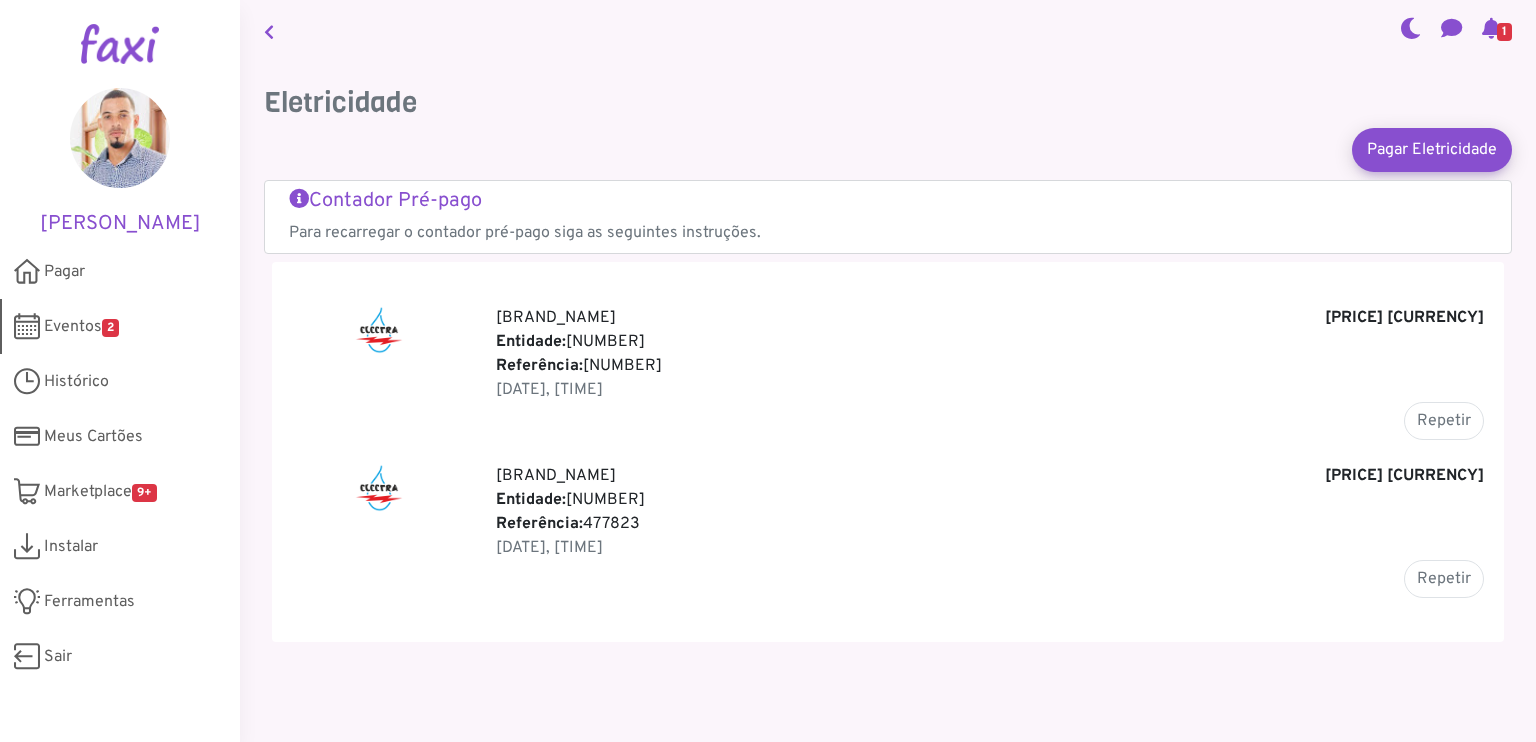 click on "Eventos
2" at bounding box center (81, 327) 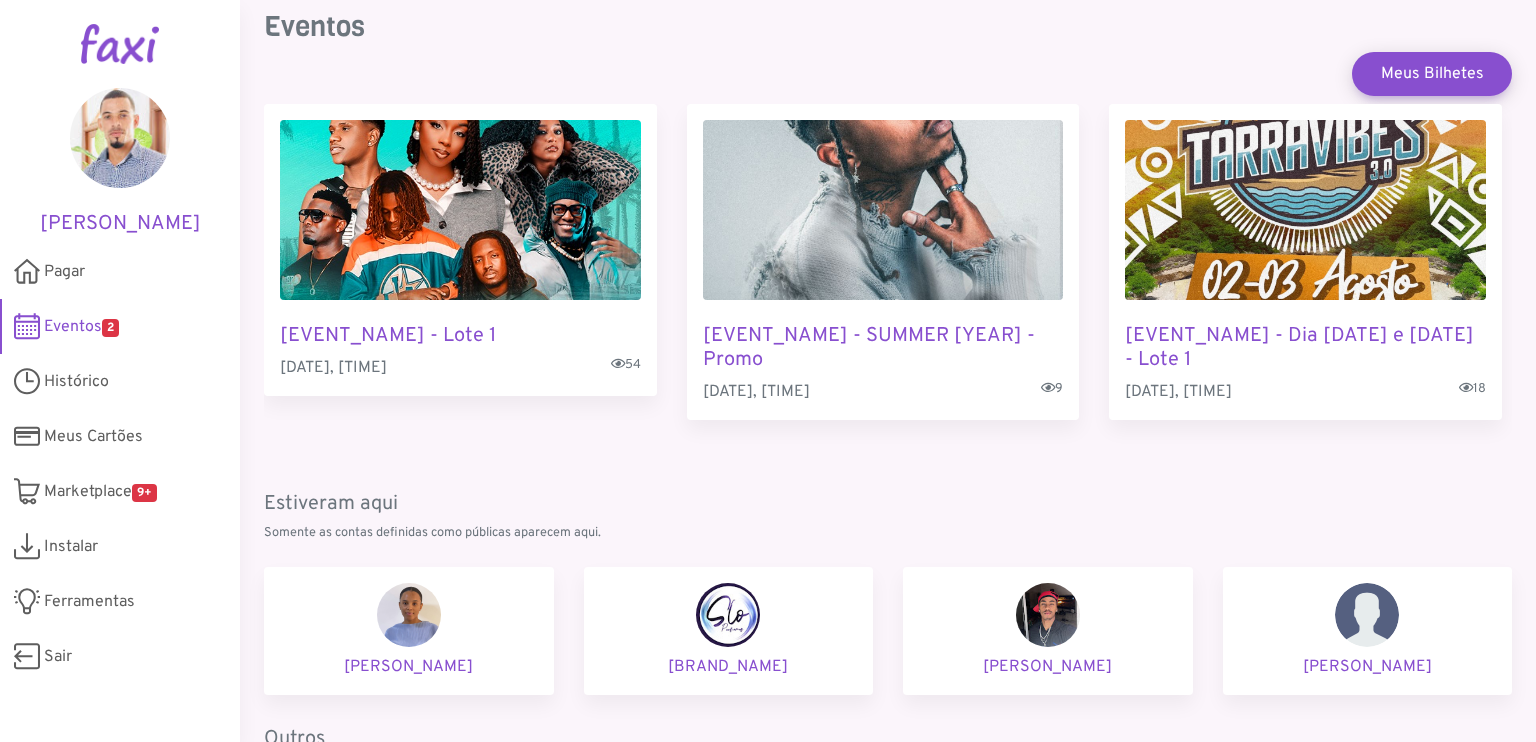 scroll, scrollTop: 0, scrollLeft: 0, axis: both 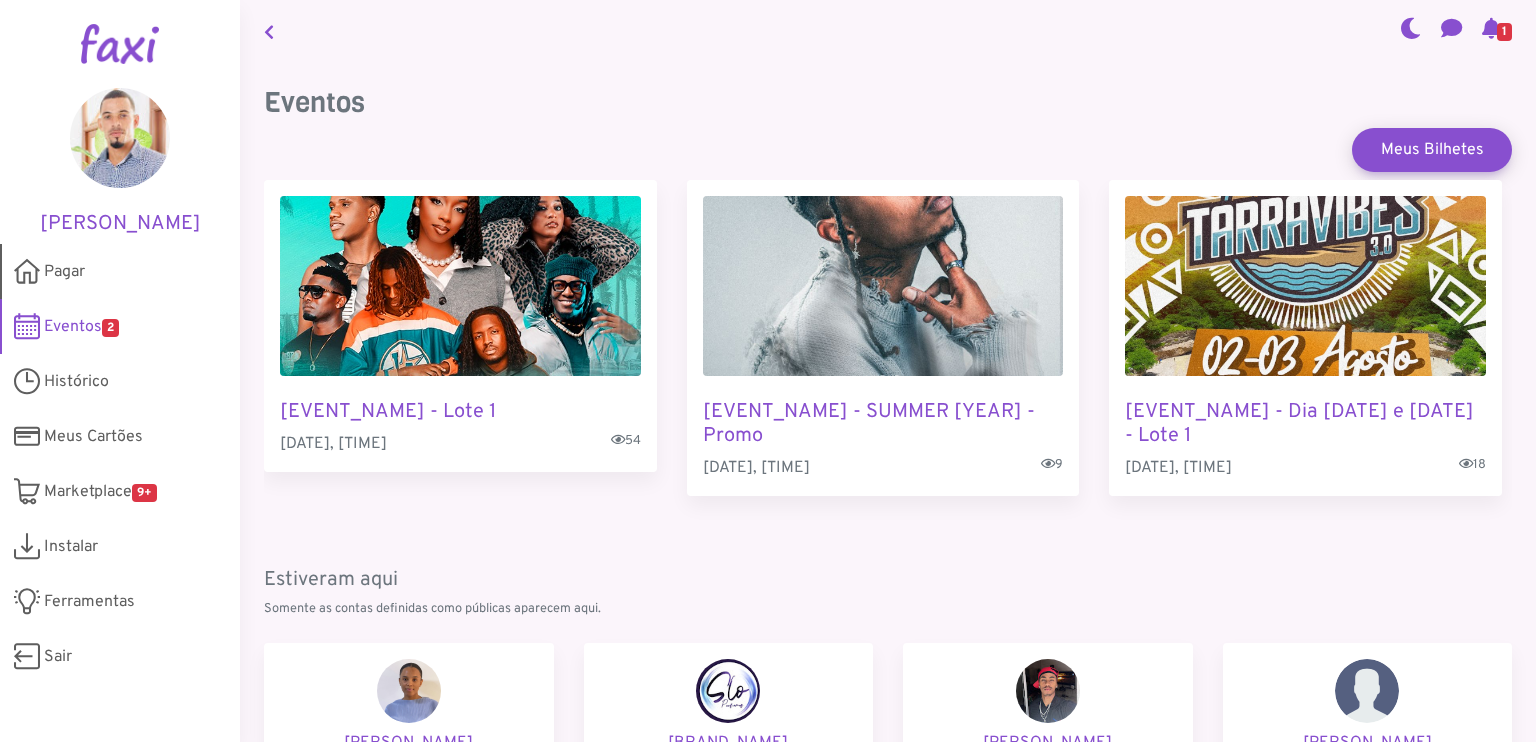 click on "Pagar" at bounding box center [64, 272] 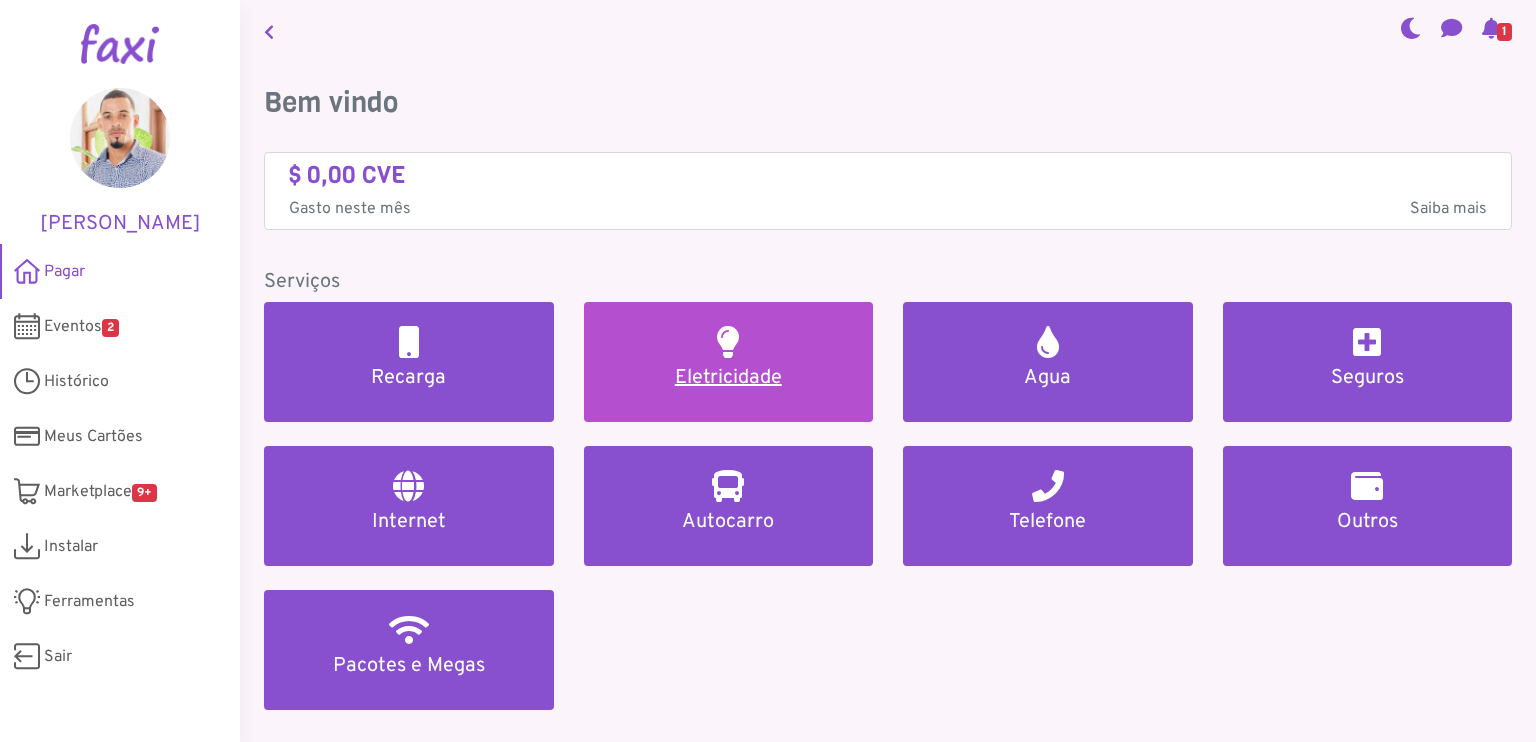 click on "Eletricidade" at bounding box center (729, 362) 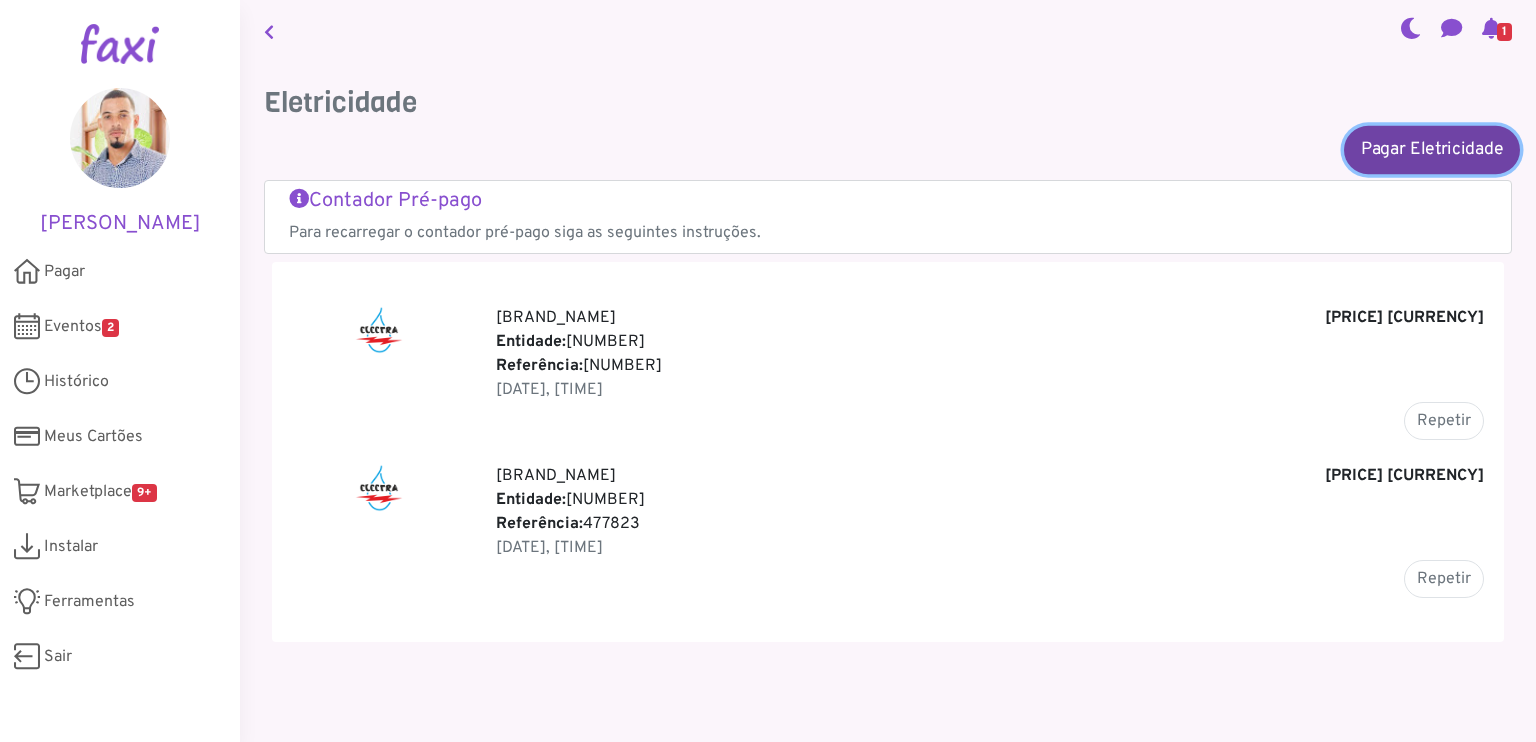 click on "Pagar
Eletricidade" at bounding box center (1432, 149) 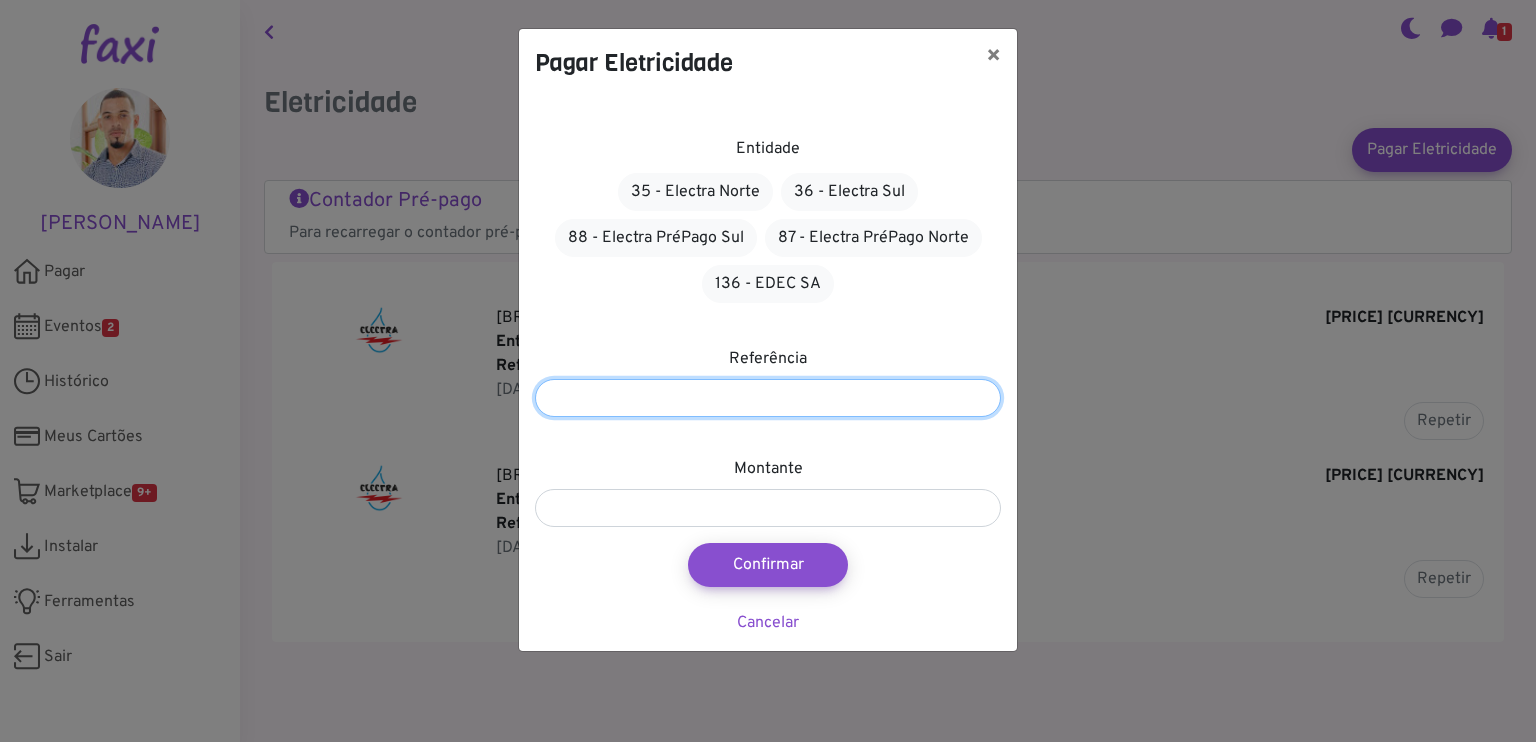 click at bounding box center (768, 398) 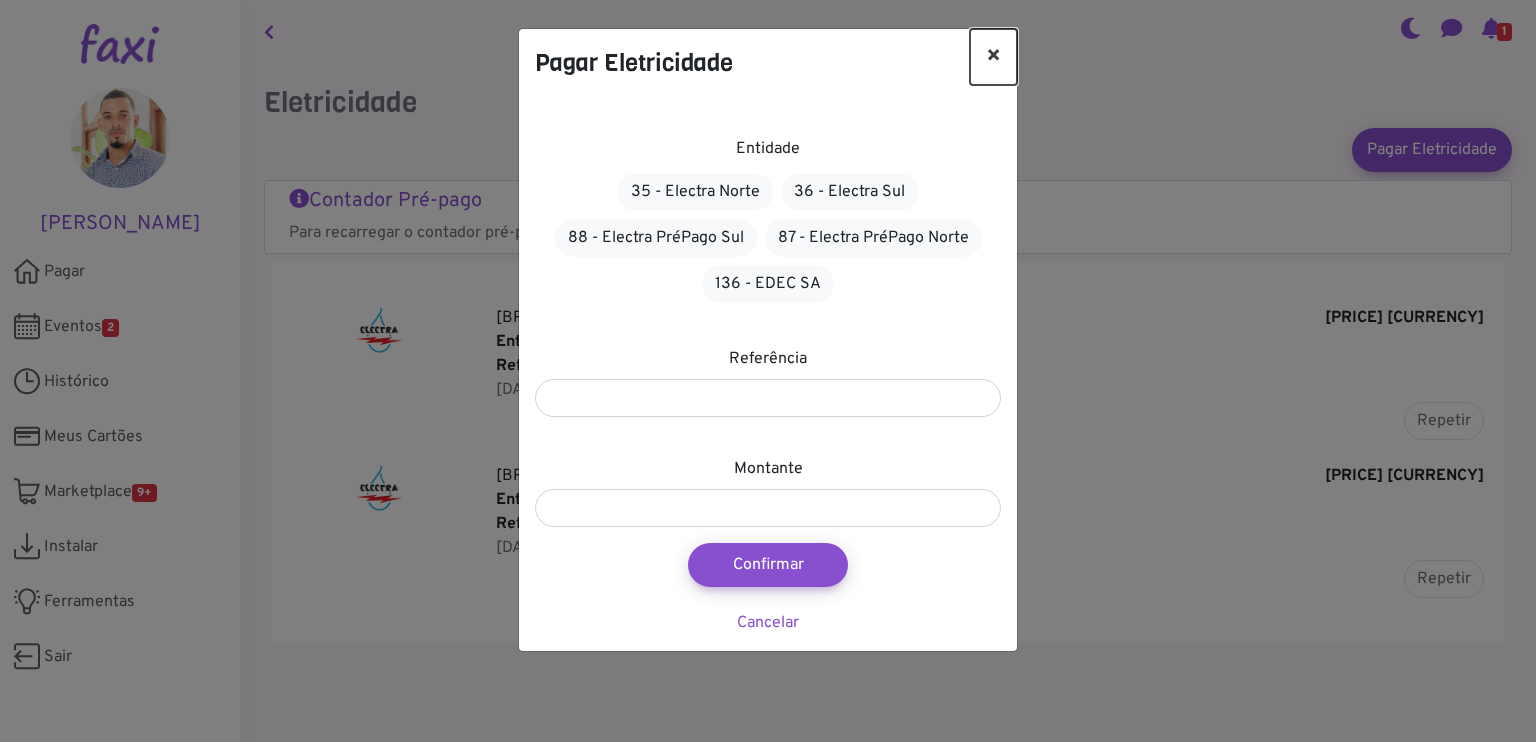 click on "×" at bounding box center (993, 57) 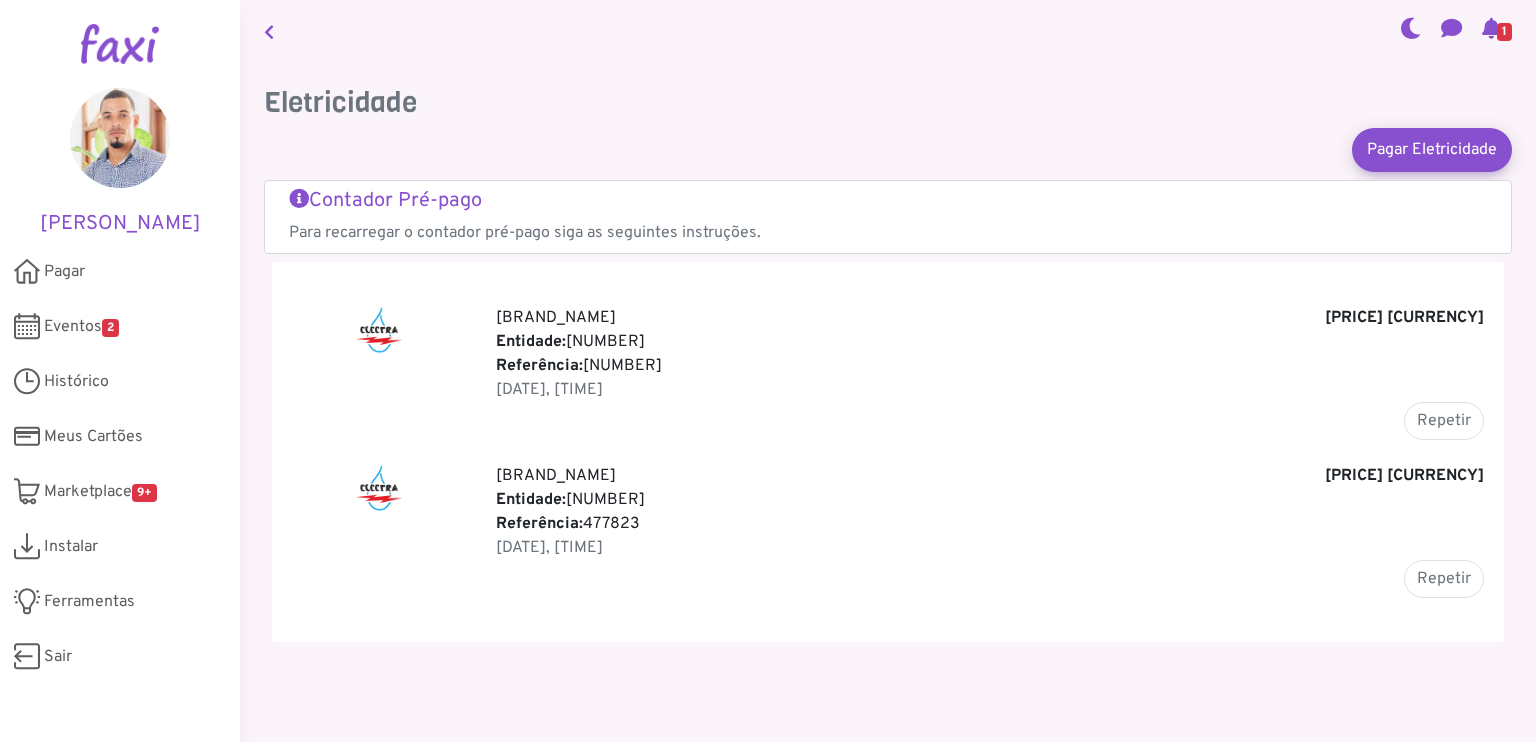 click on "Contador Pré-pago" at bounding box center (888, 201) 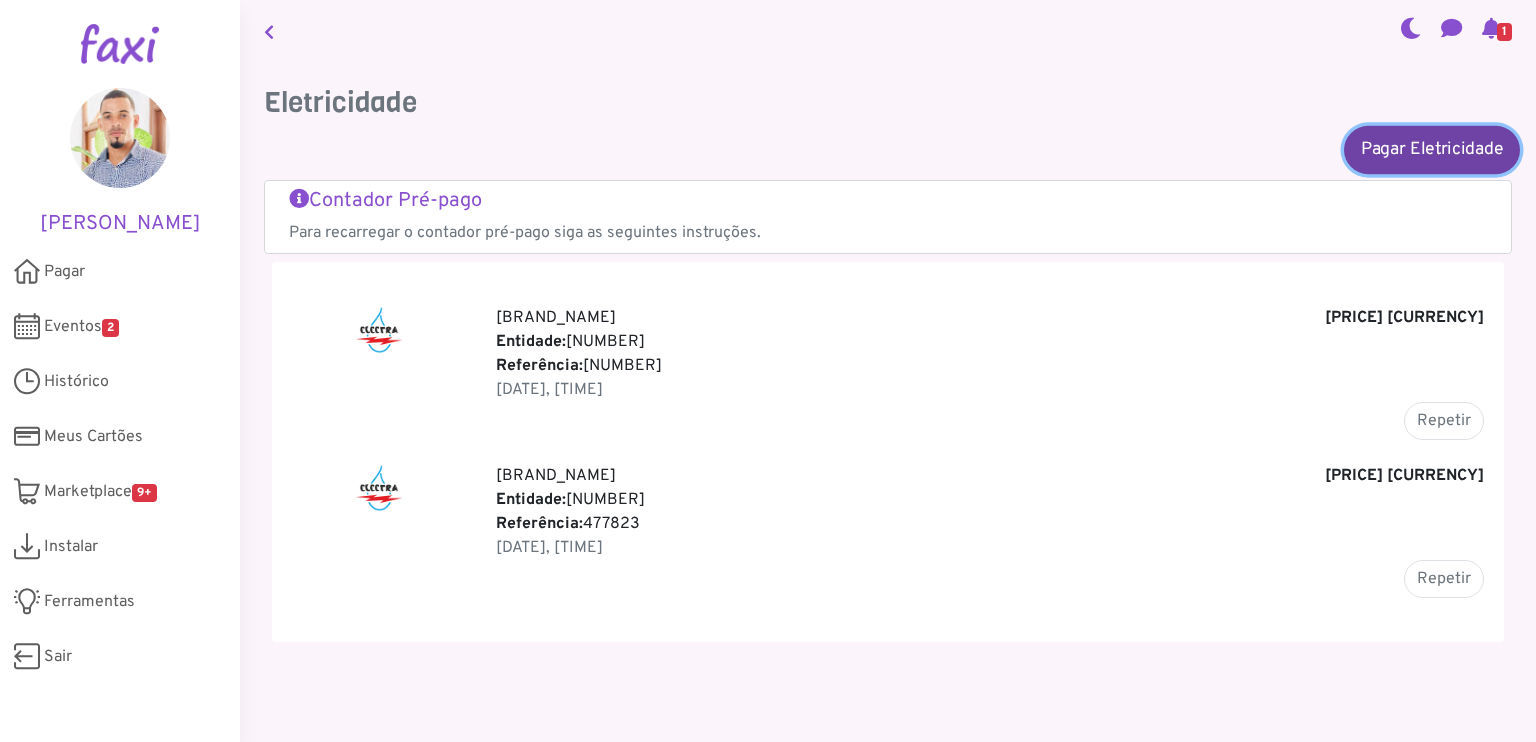click on "Pagar
Eletricidade" at bounding box center [1432, 149] 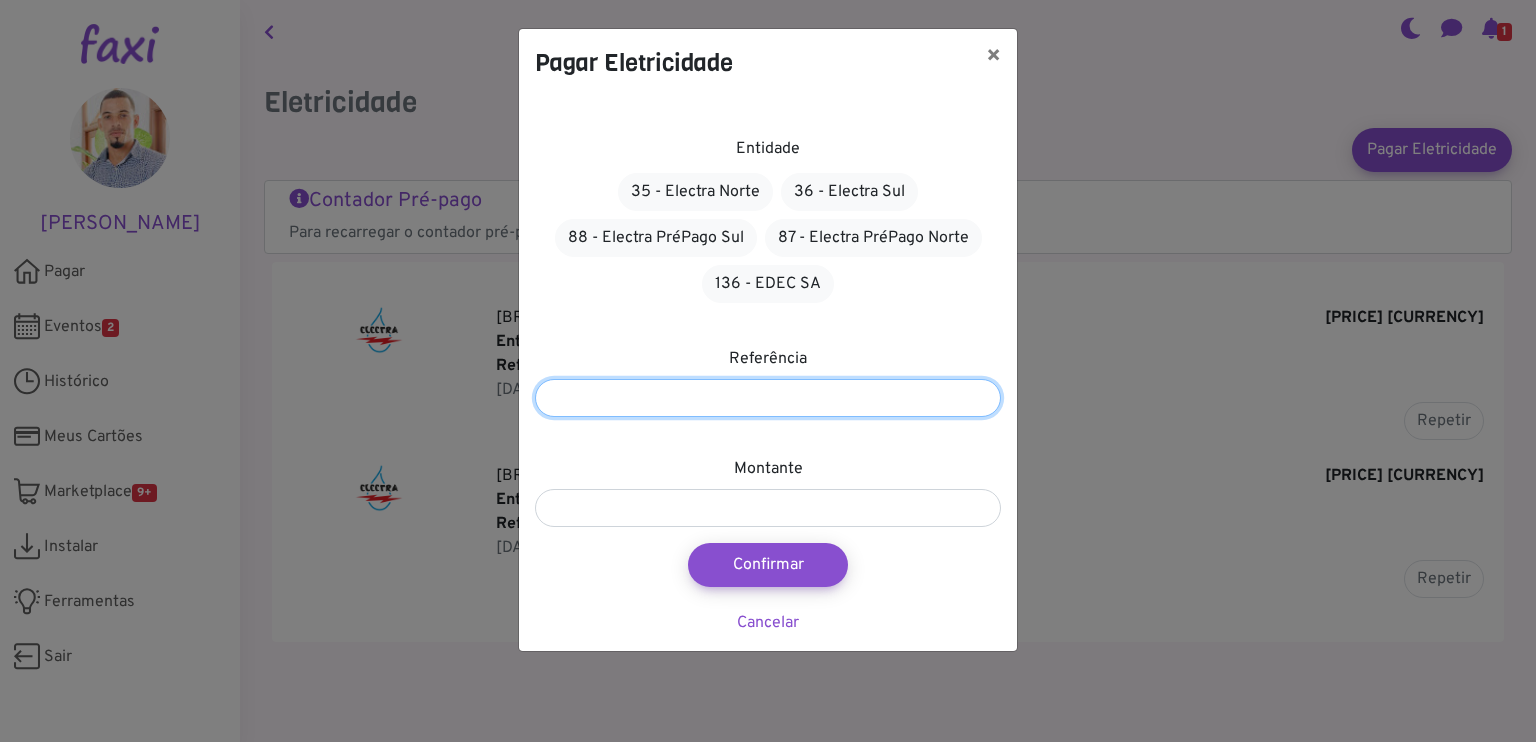 click at bounding box center (768, 398) 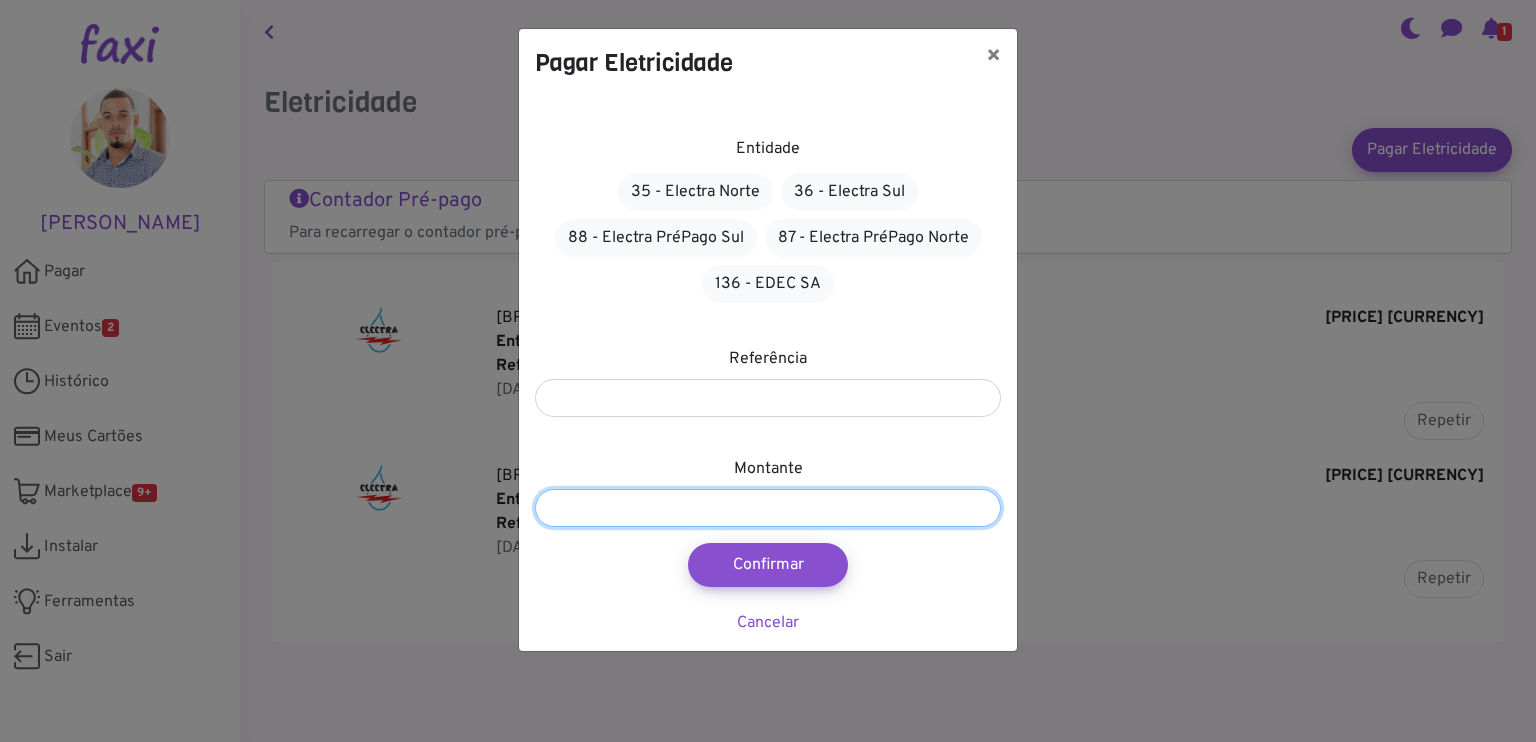 click at bounding box center [768, 508] 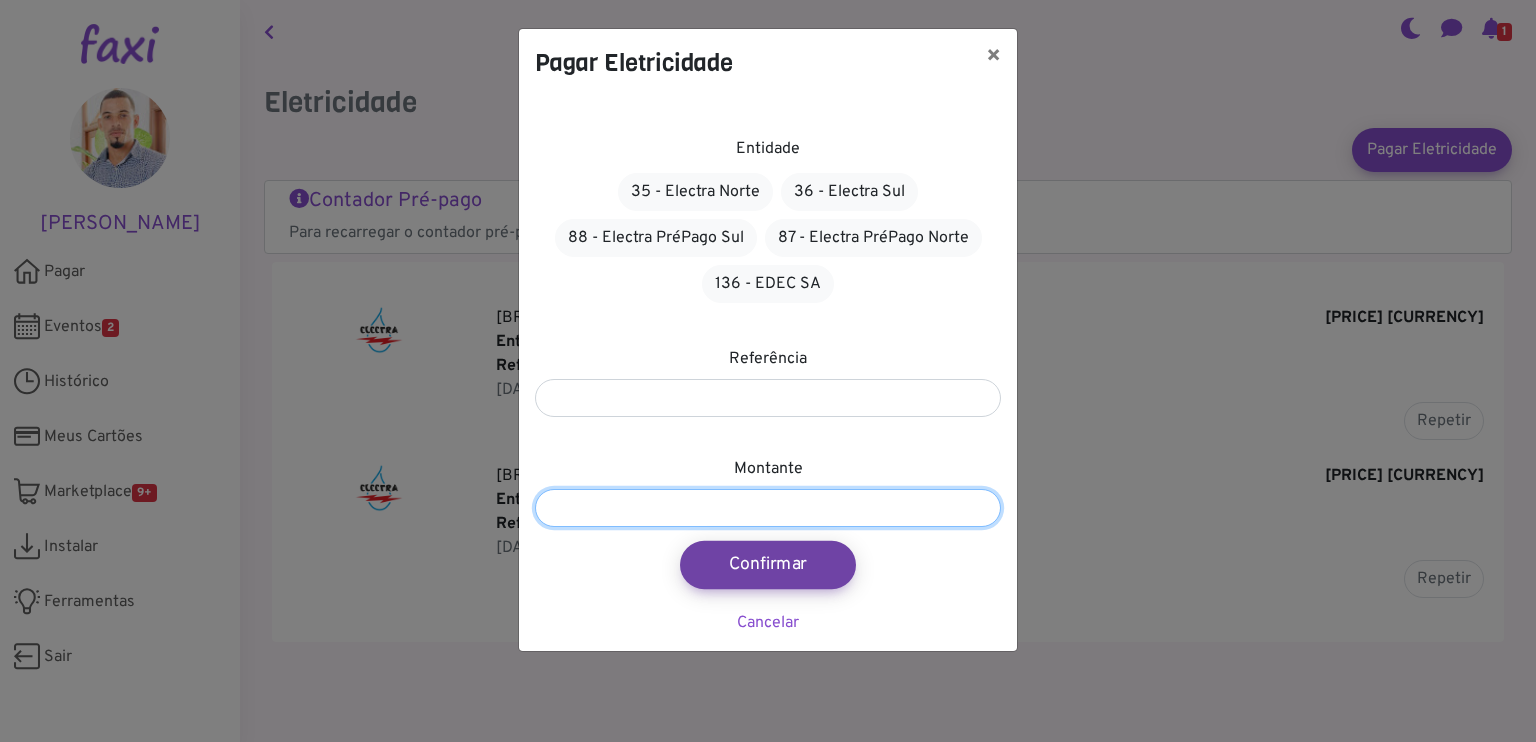 type on "****" 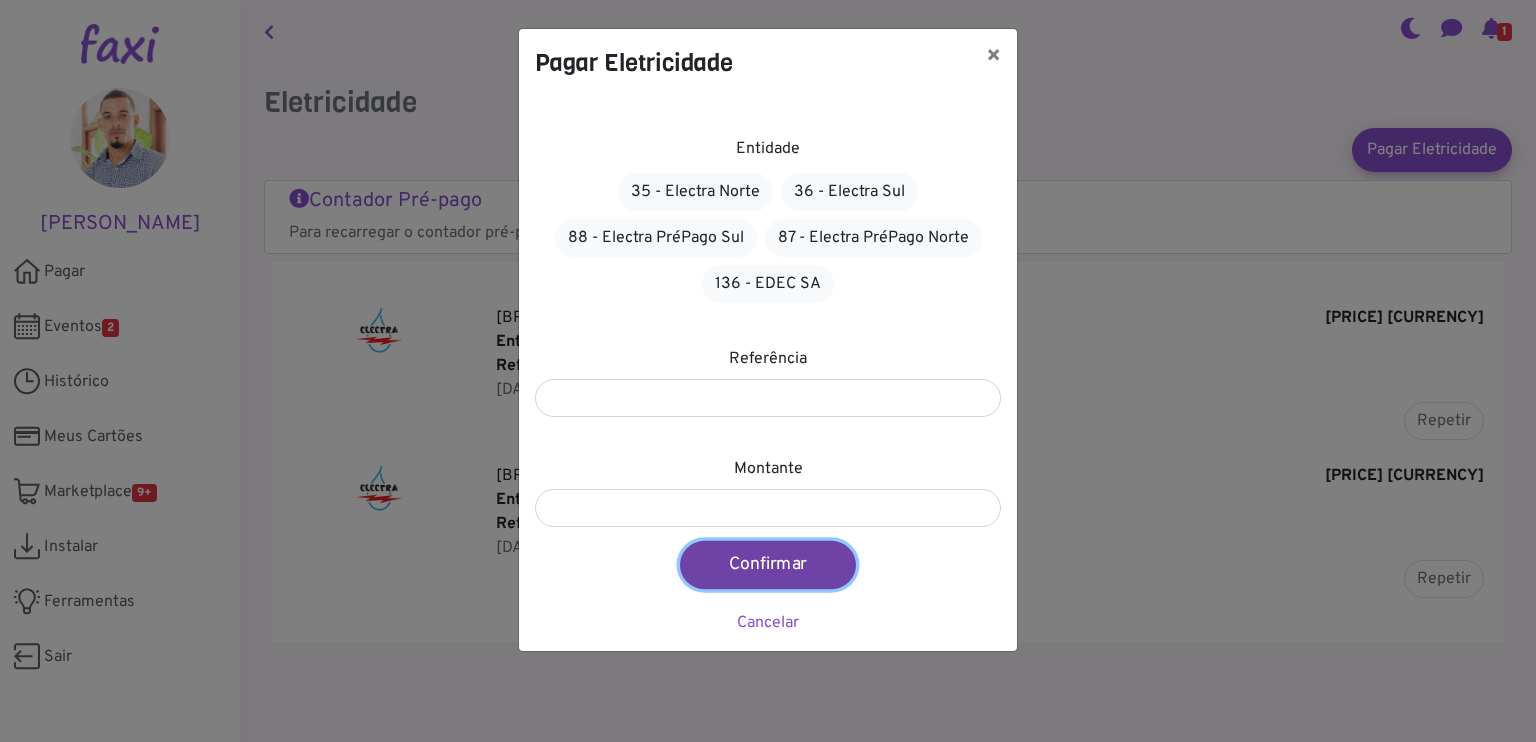 click on "Confirmar" at bounding box center [768, 565] 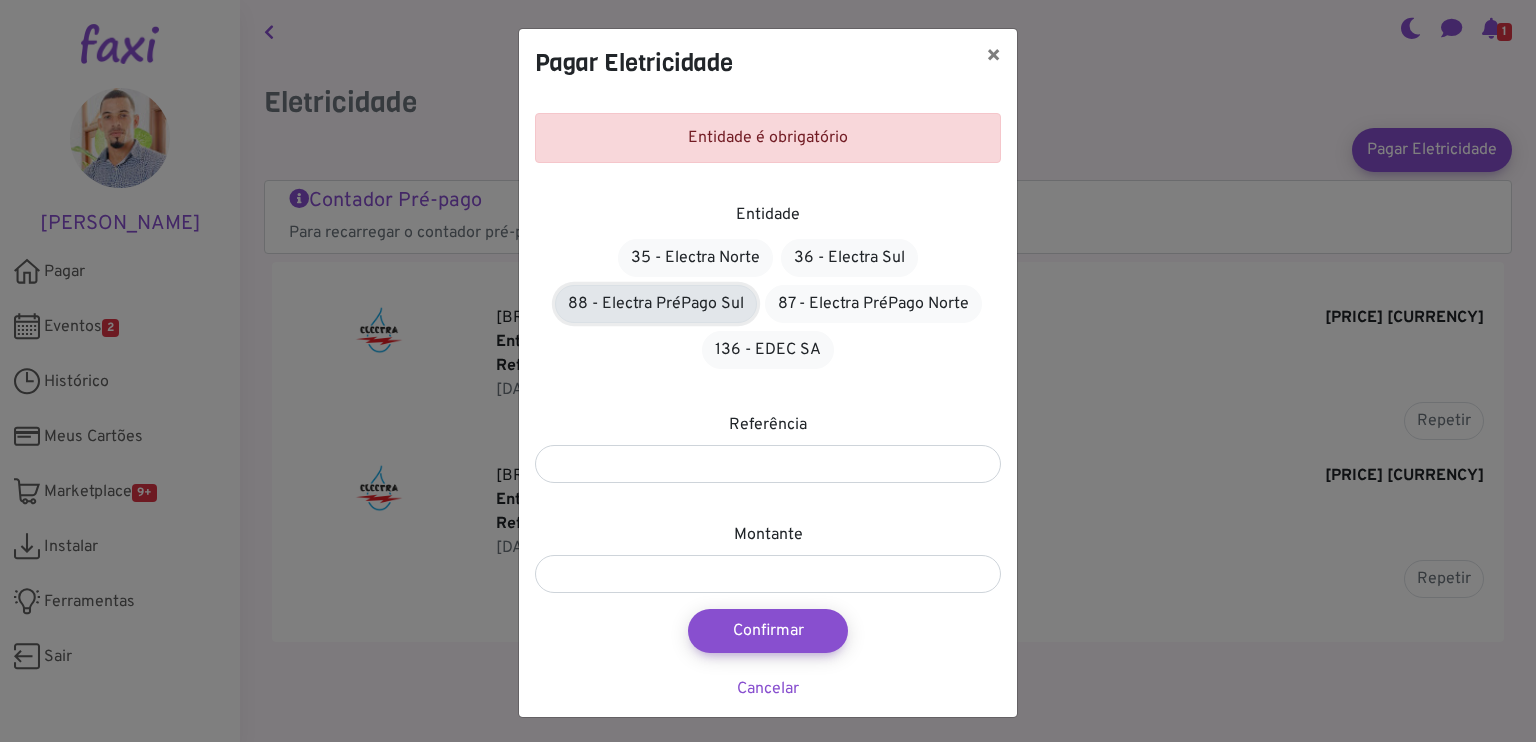 click on "88
-
Electra PréPago Sul" at bounding box center (656, 304) 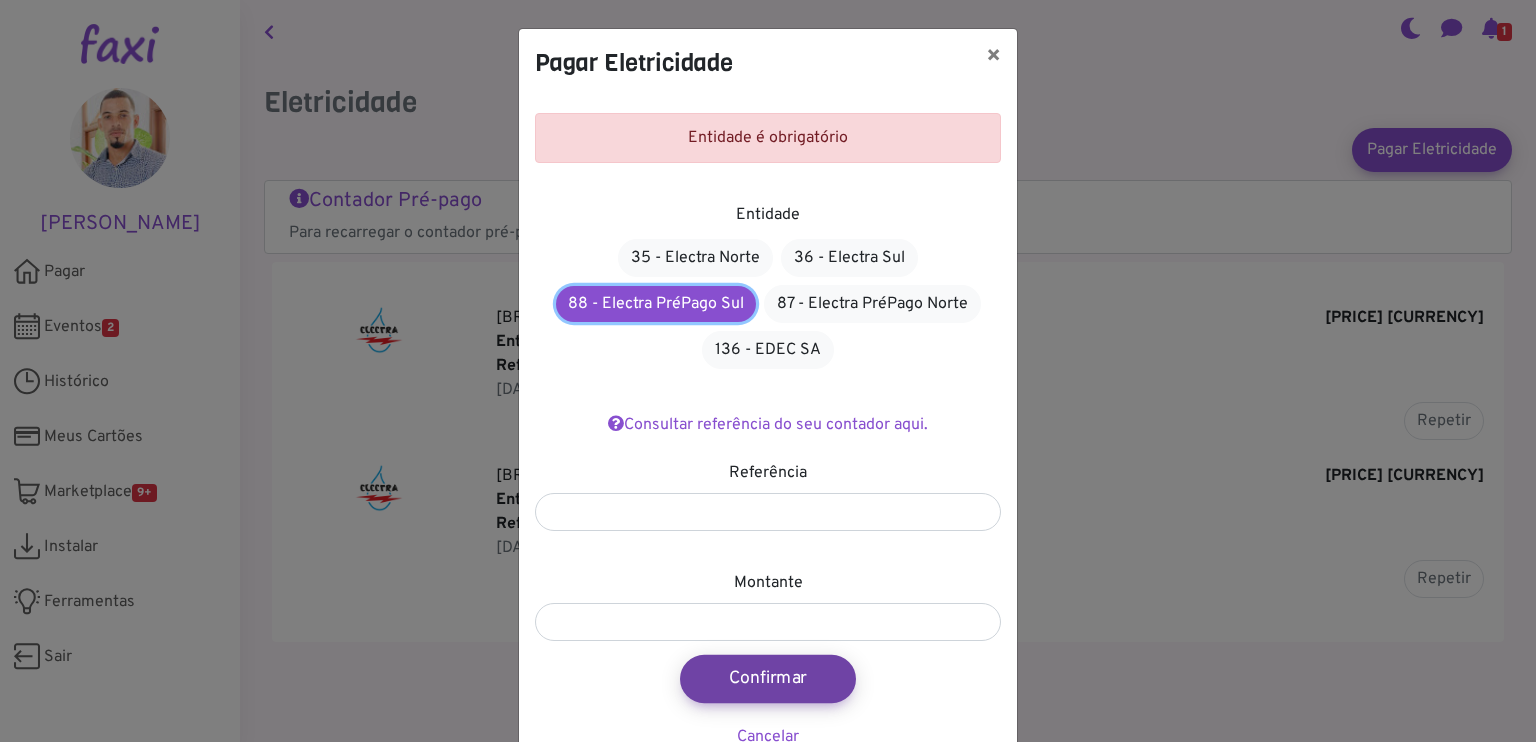 scroll, scrollTop: 49, scrollLeft: 0, axis: vertical 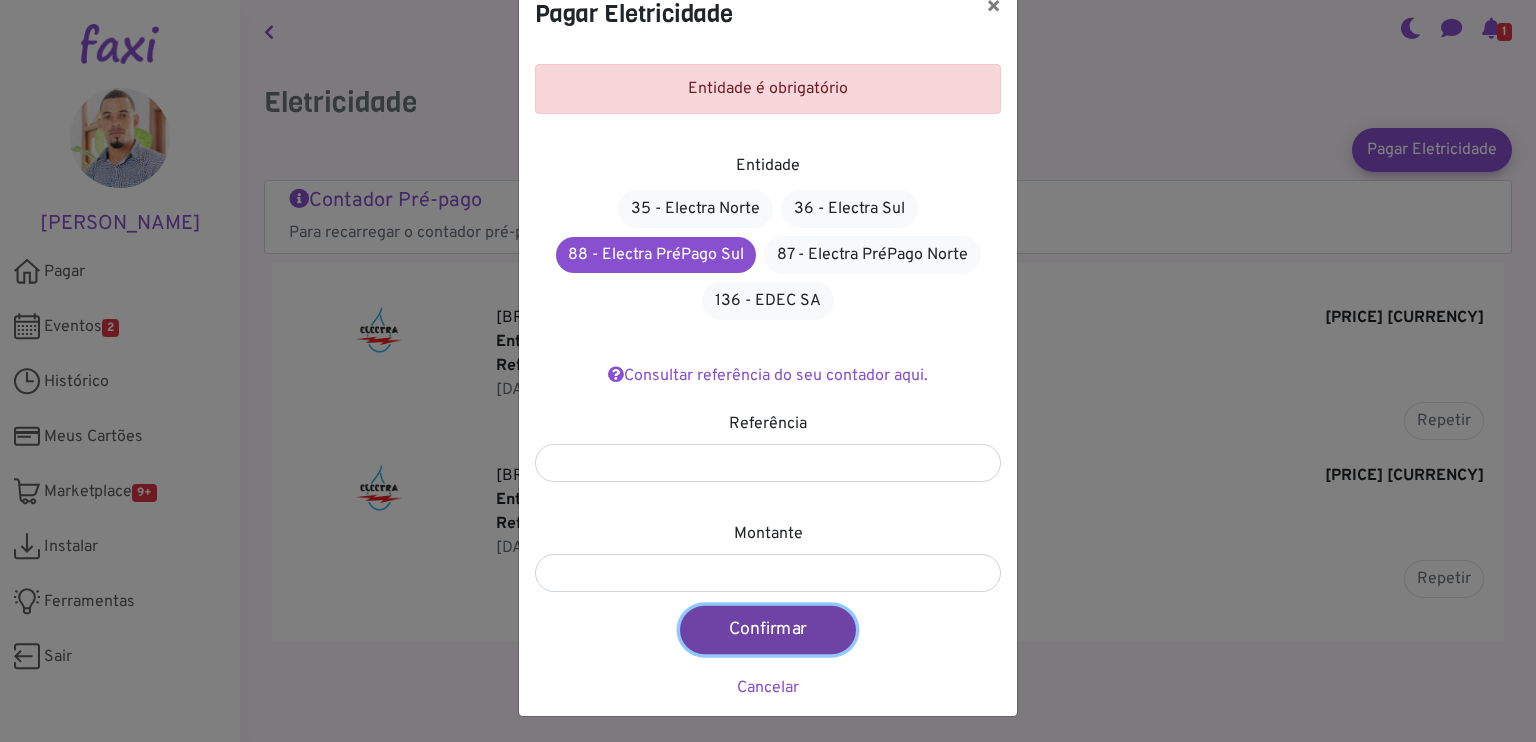 click on "Confirmar" at bounding box center (768, 630) 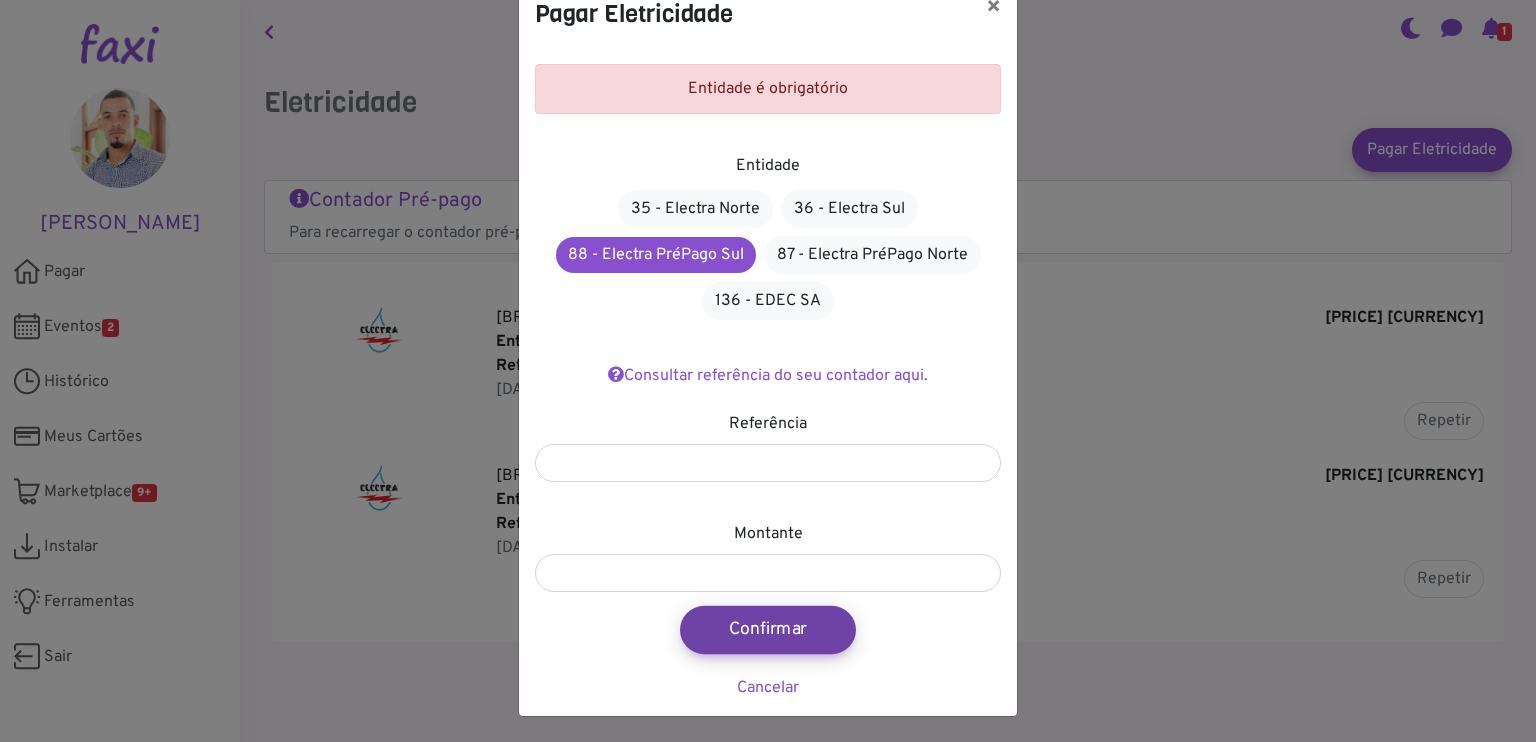 type on "****" 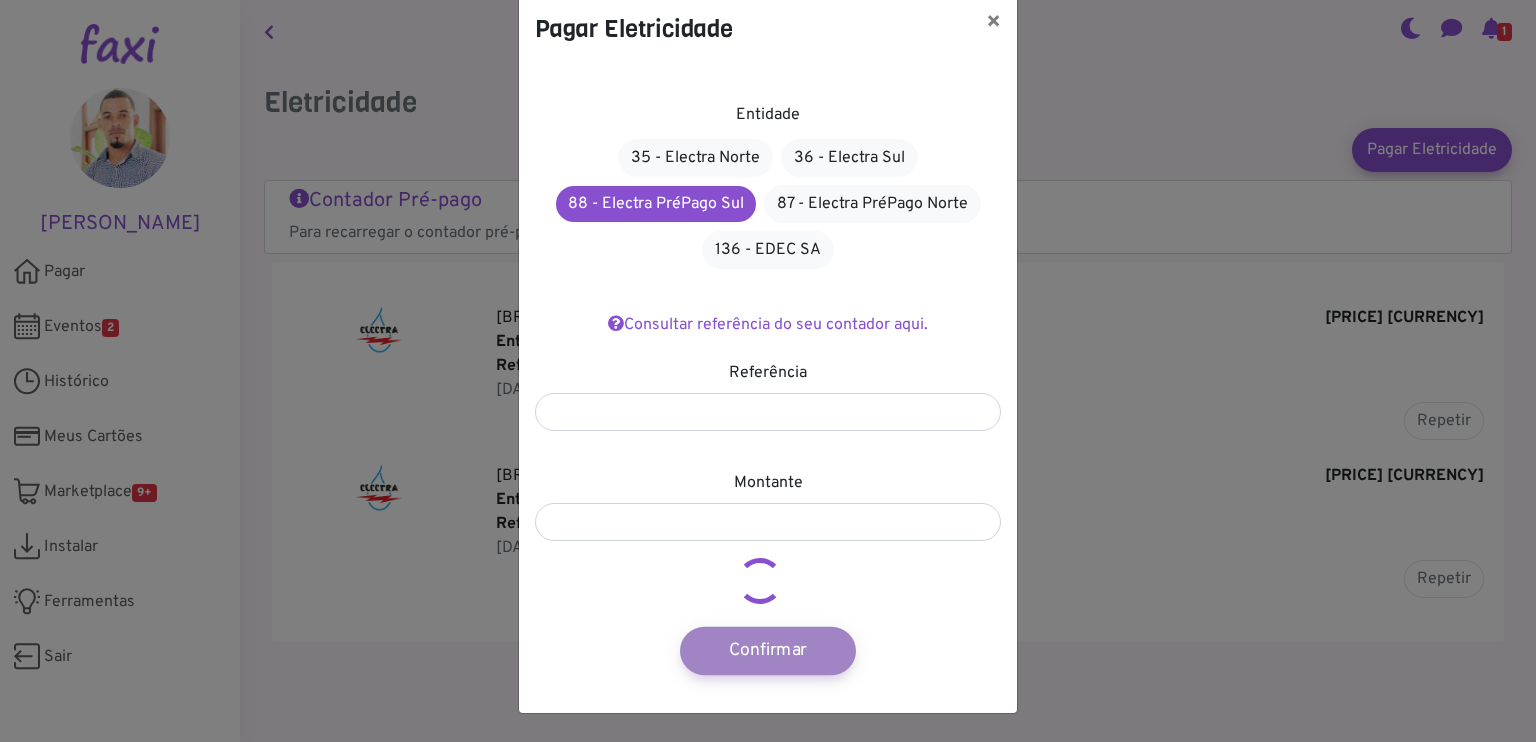 scroll, scrollTop: 32, scrollLeft: 0, axis: vertical 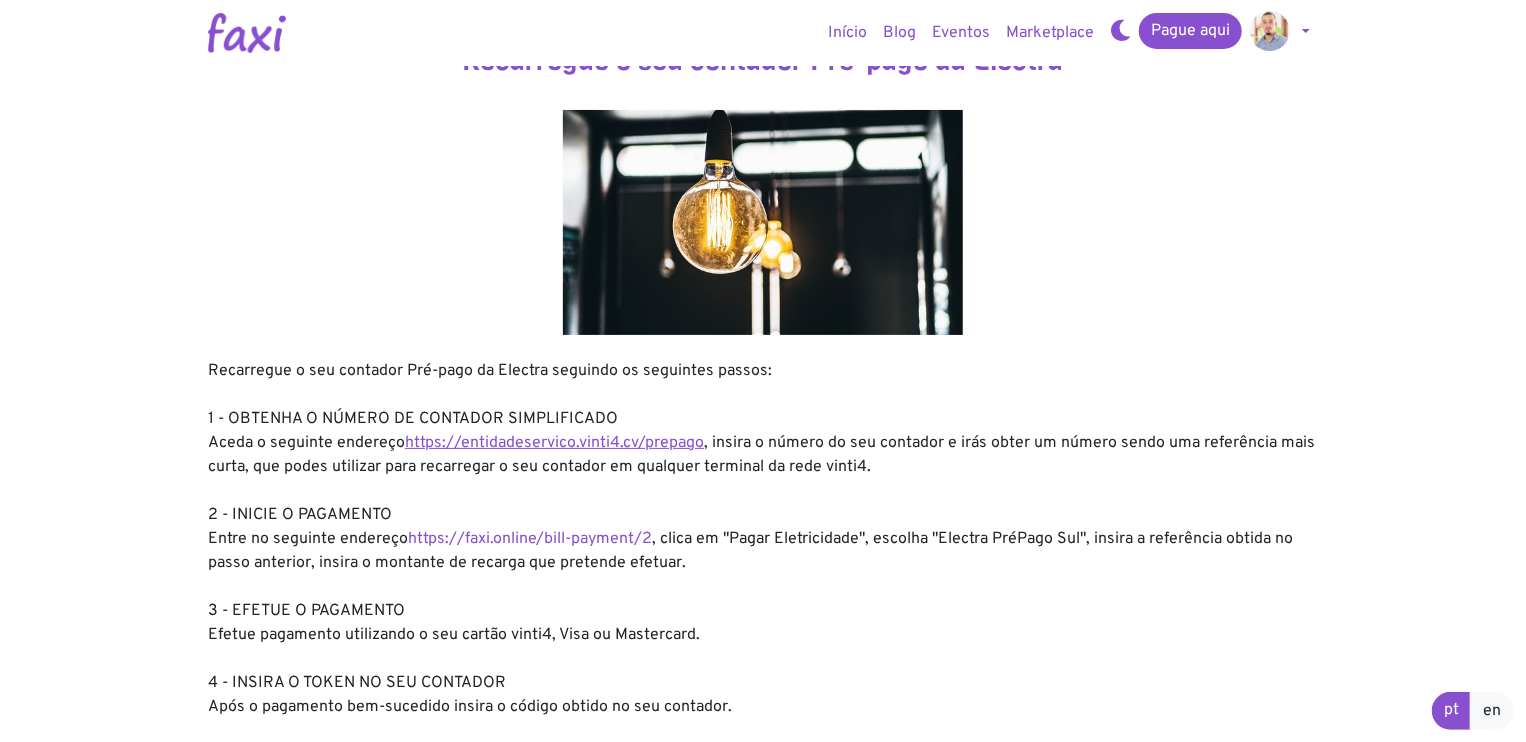 click on "https://entidadeservico.vinti4.cv/prepago" at bounding box center (554, 443) 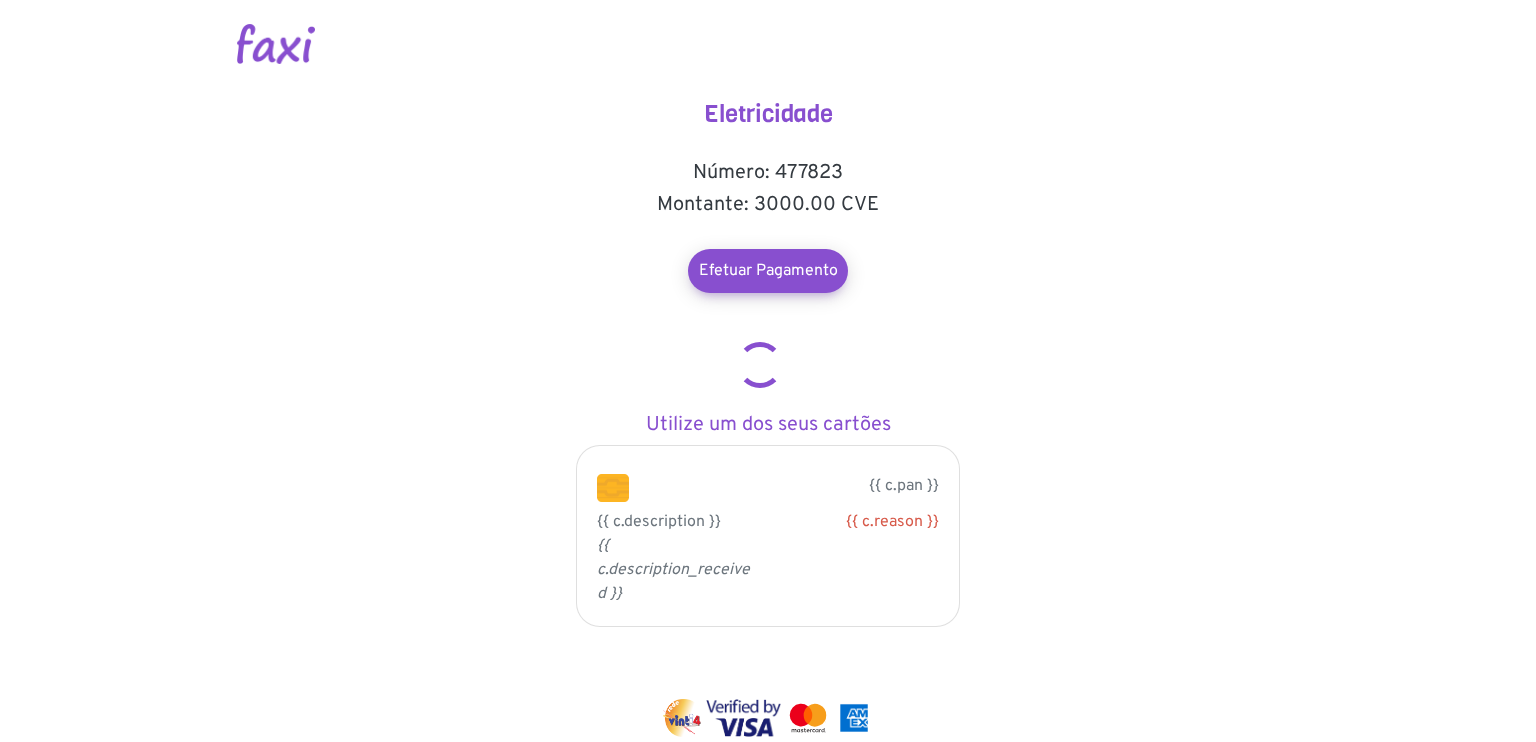 scroll, scrollTop: 0, scrollLeft: 0, axis: both 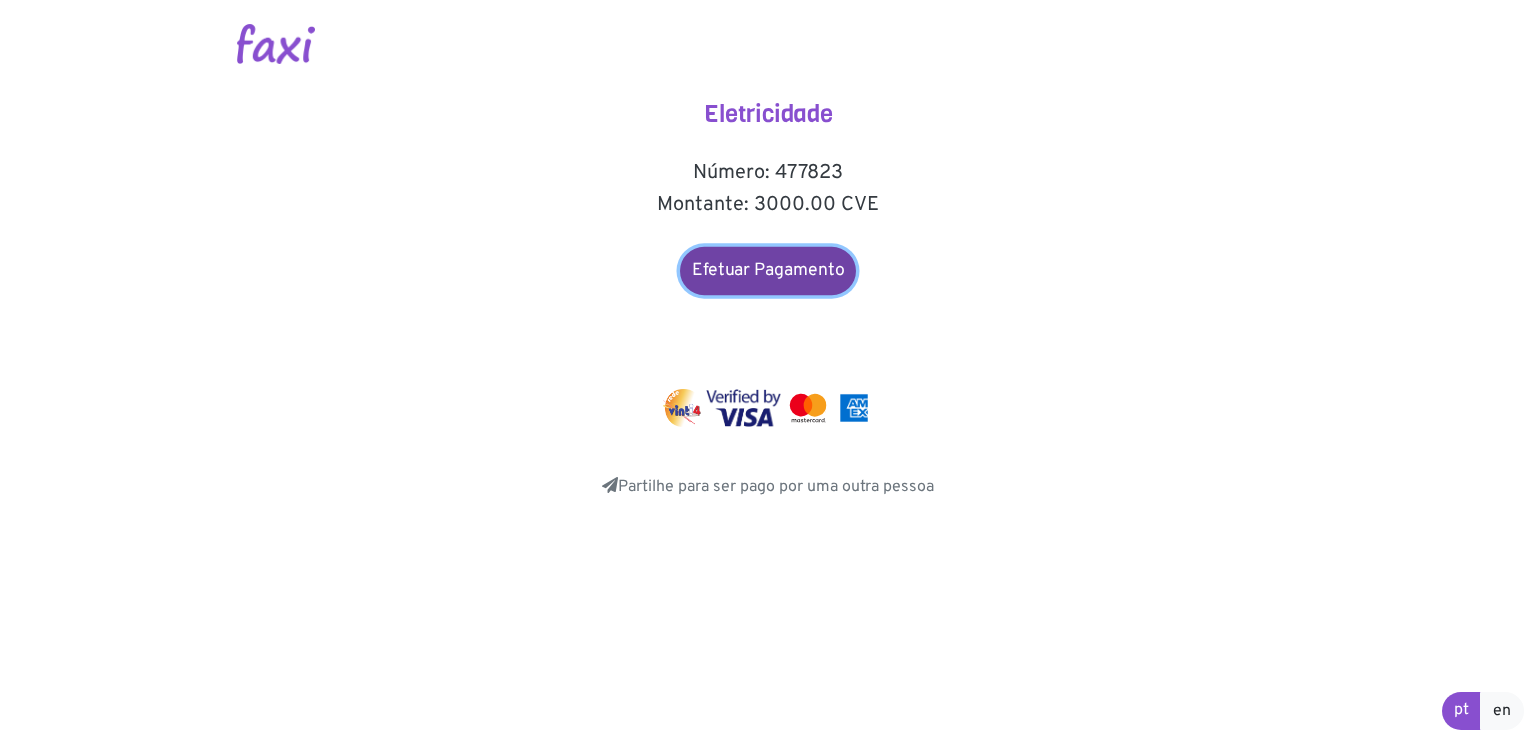 click on "Efetuar Pagamento" at bounding box center [768, 271] 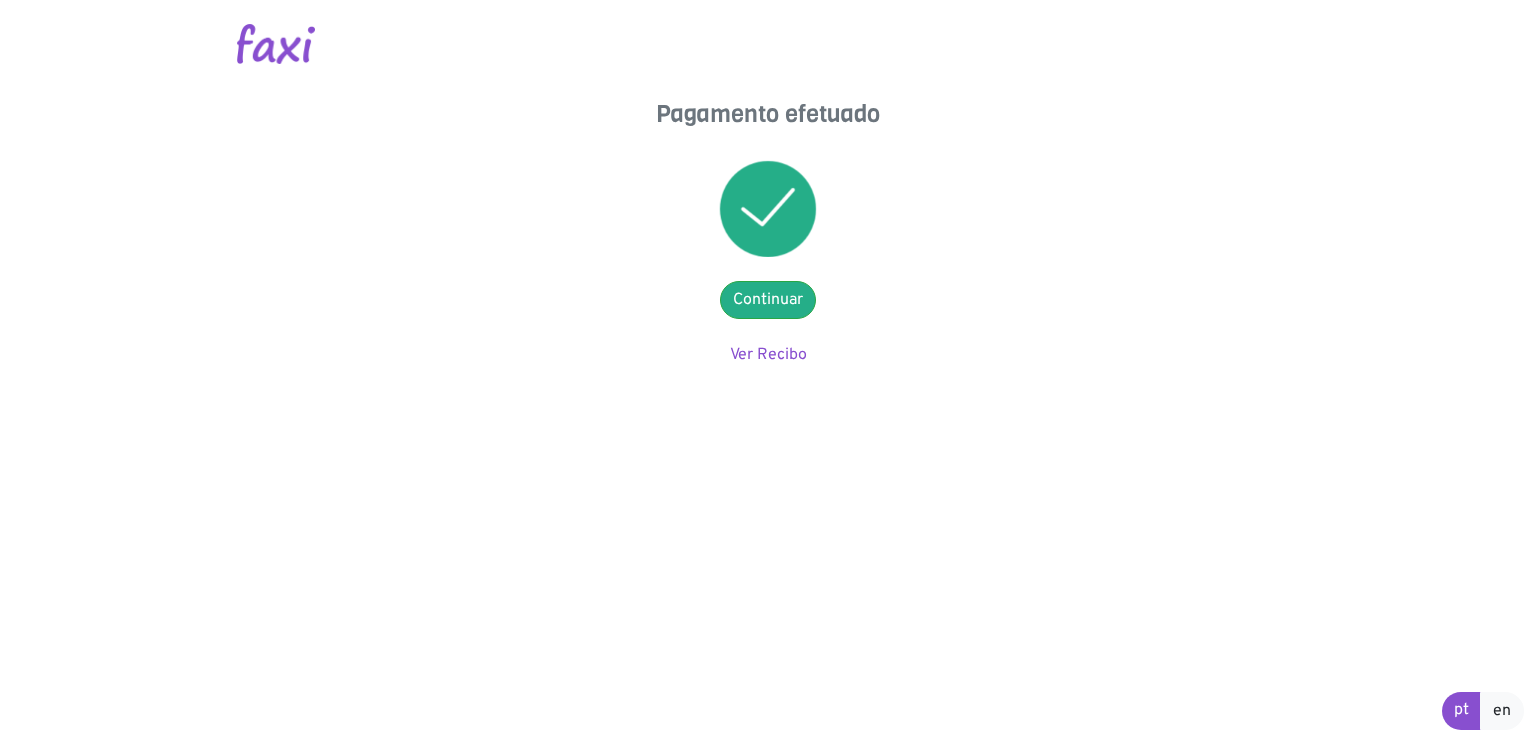 scroll, scrollTop: 0, scrollLeft: 0, axis: both 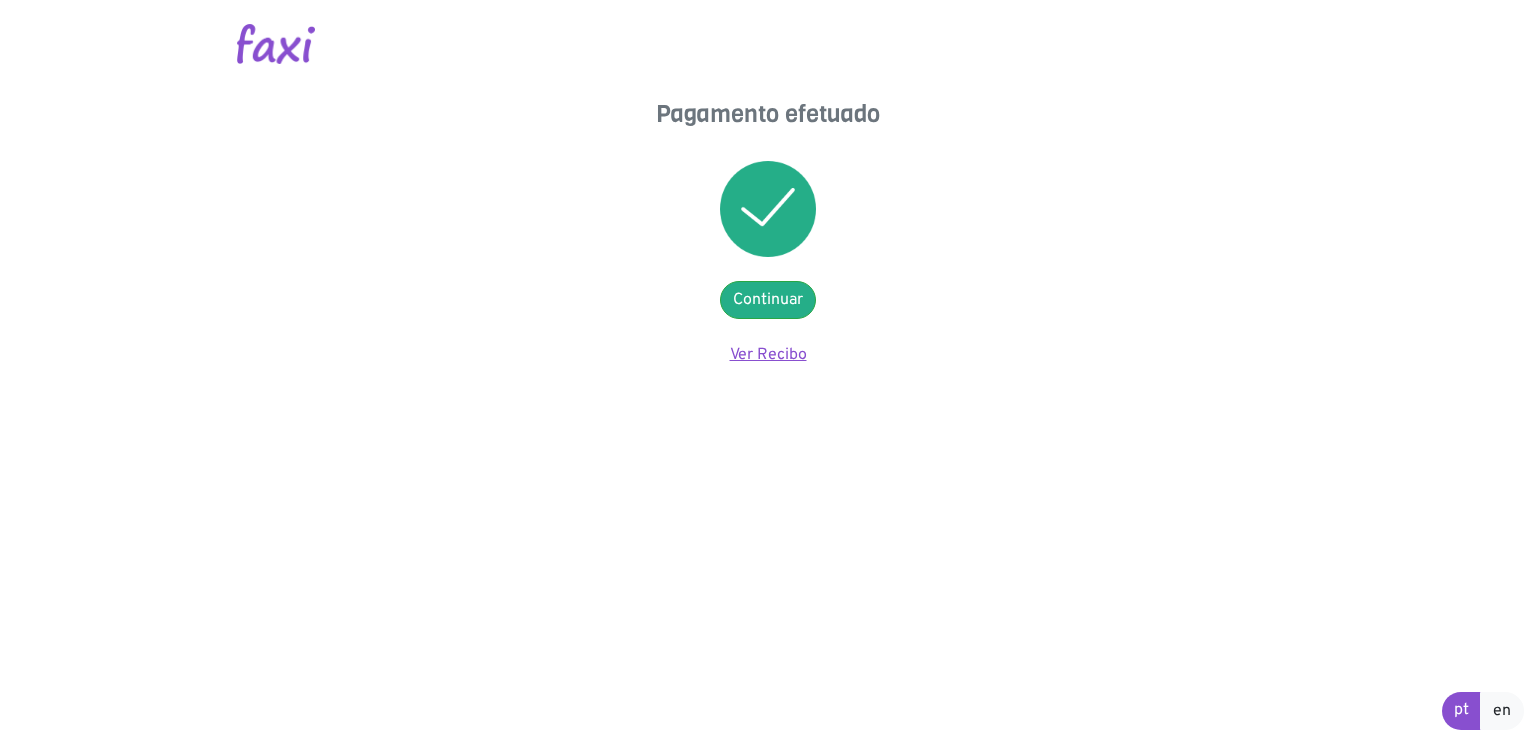 click on "Ver Recibo" at bounding box center (768, 355) 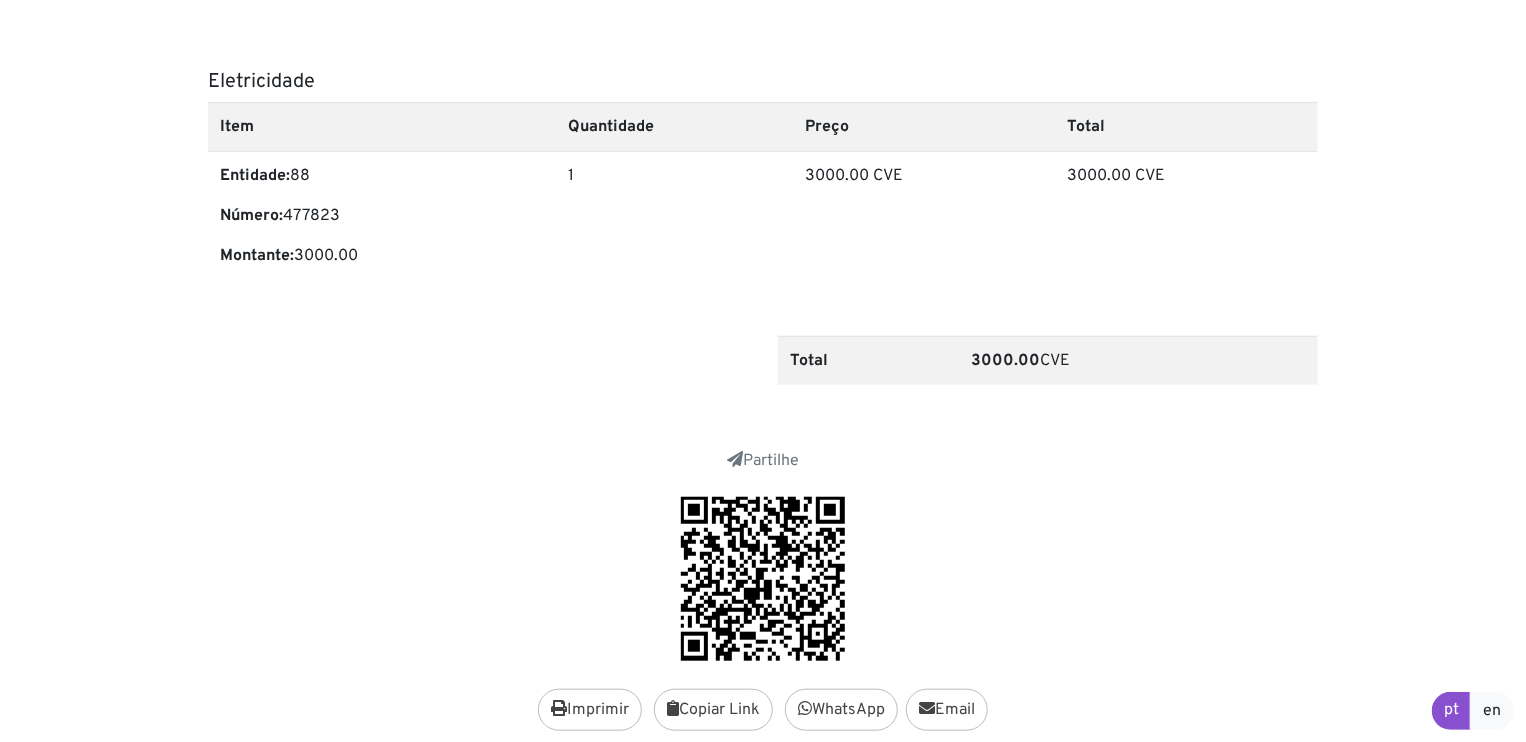 scroll, scrollTop: 568, scrollLeft: 0, axis: vertical 